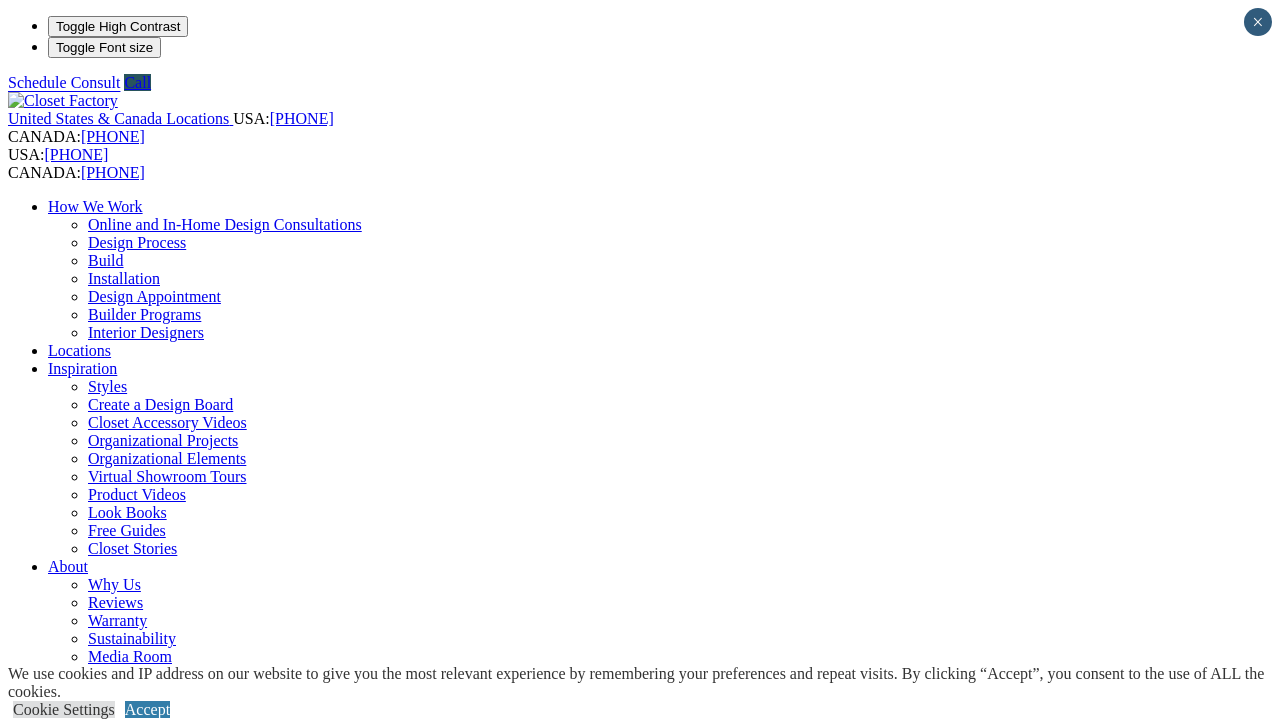 scroll, scrollTop: 467, scrollLeft: 0, axis: vertical 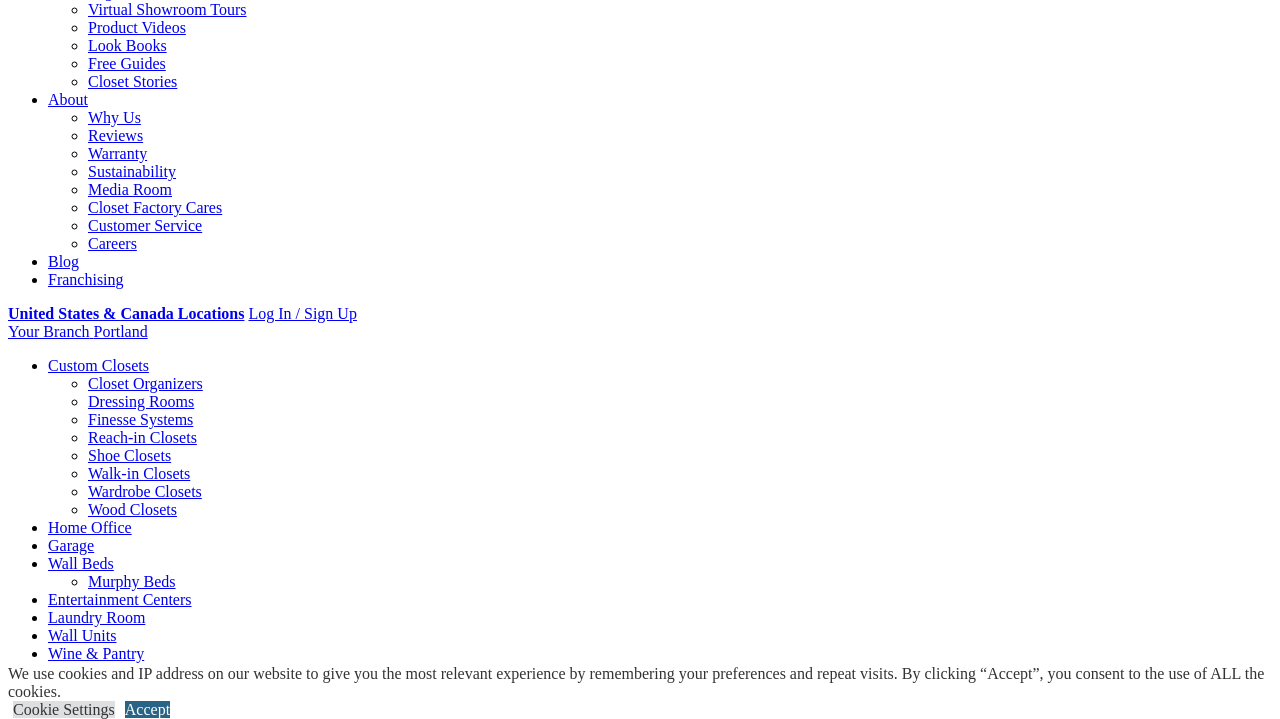 click on "Accept" at bounding box center (147, 709) 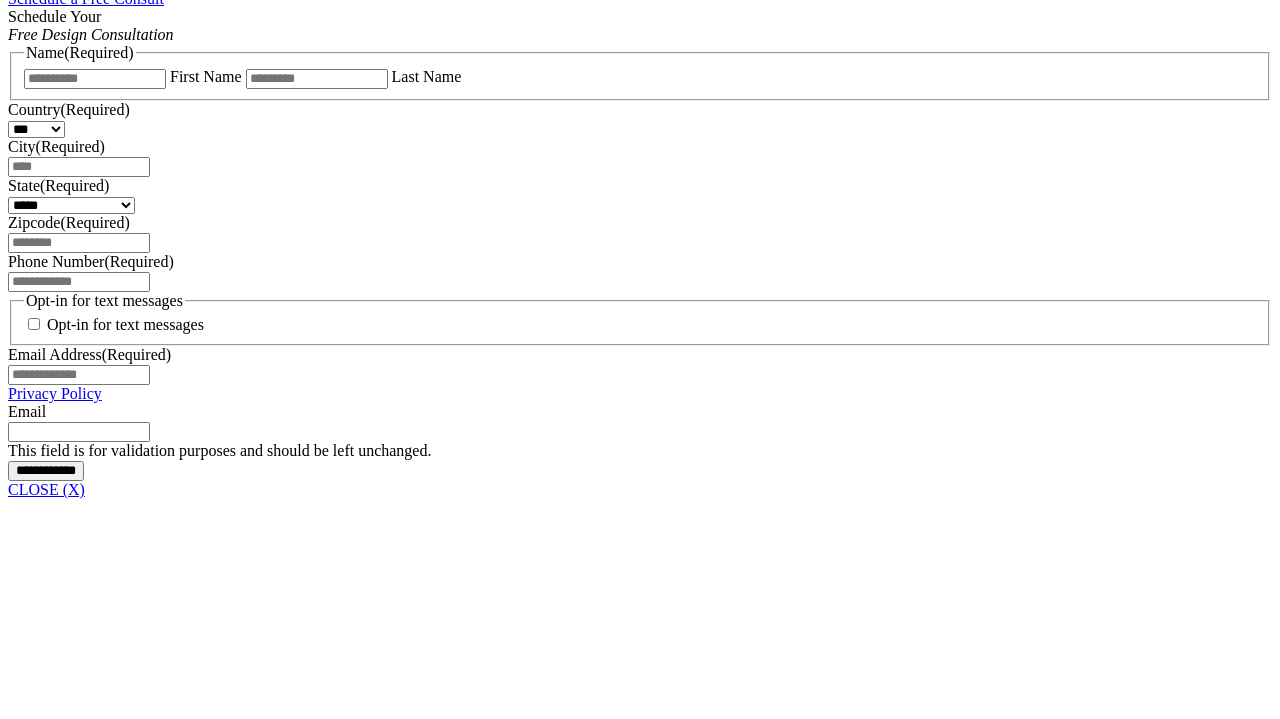 scroll, scrollTop: 1362, scrollLeft: 0, axis: vertical 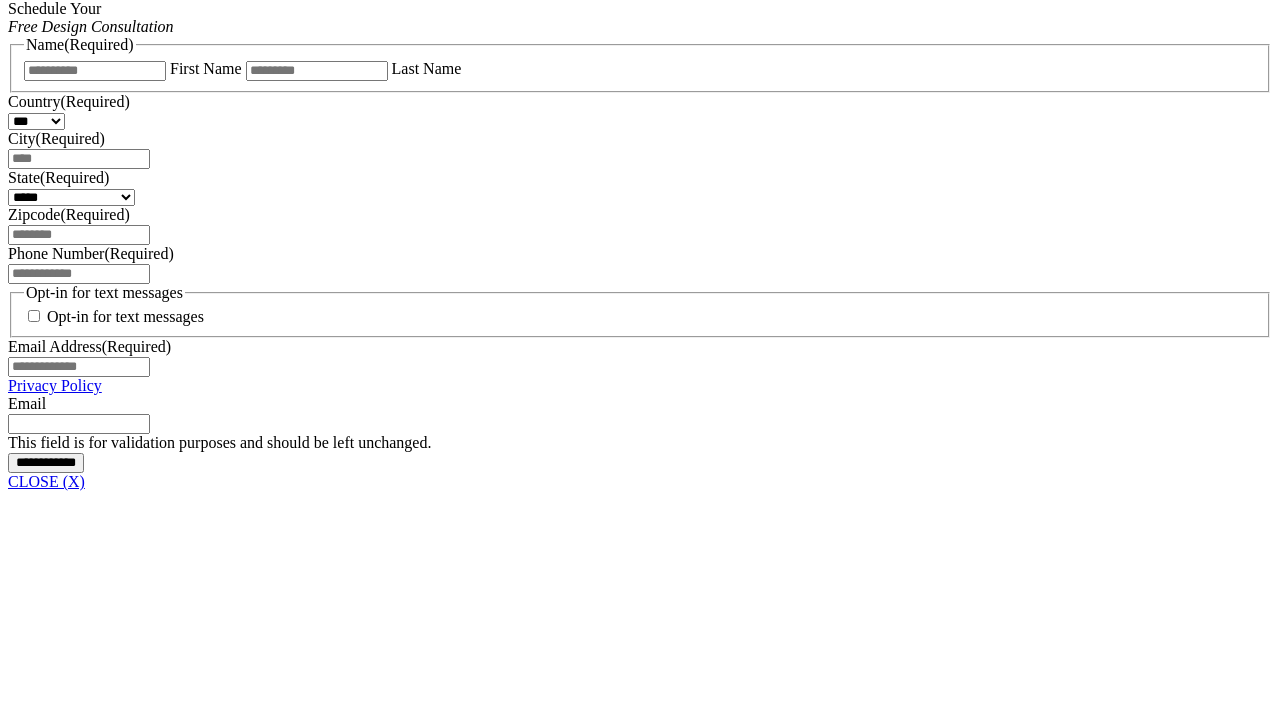 click on "Garage Storage" at bounding box center (97, 6606) 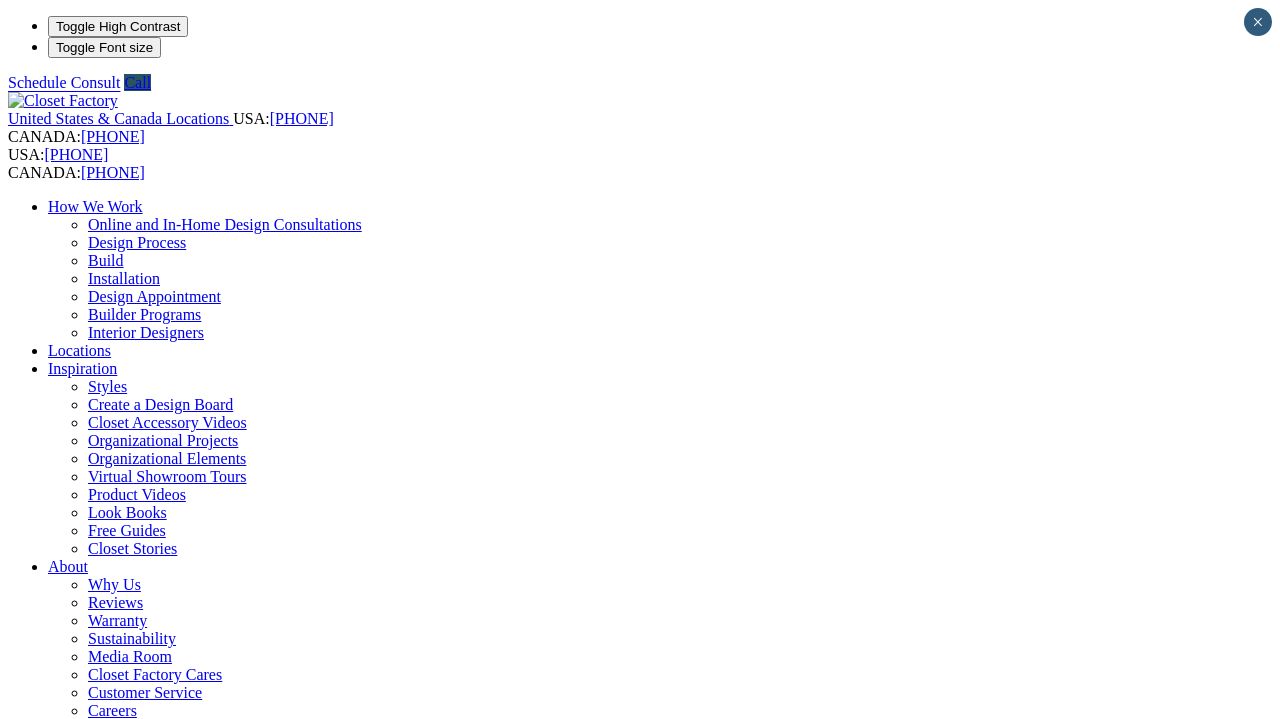 scroll, scrollTop: 0, scrollLeft: 0, axis: both 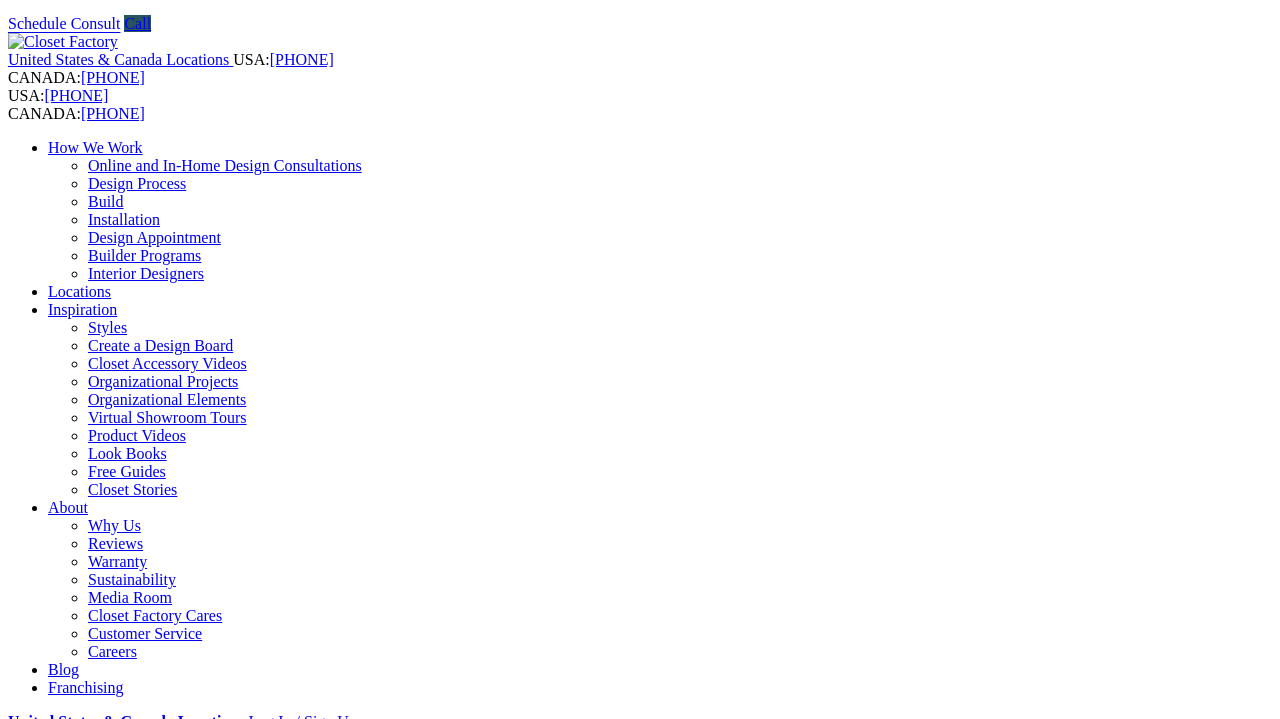 click at bounding box center (164, 1293) 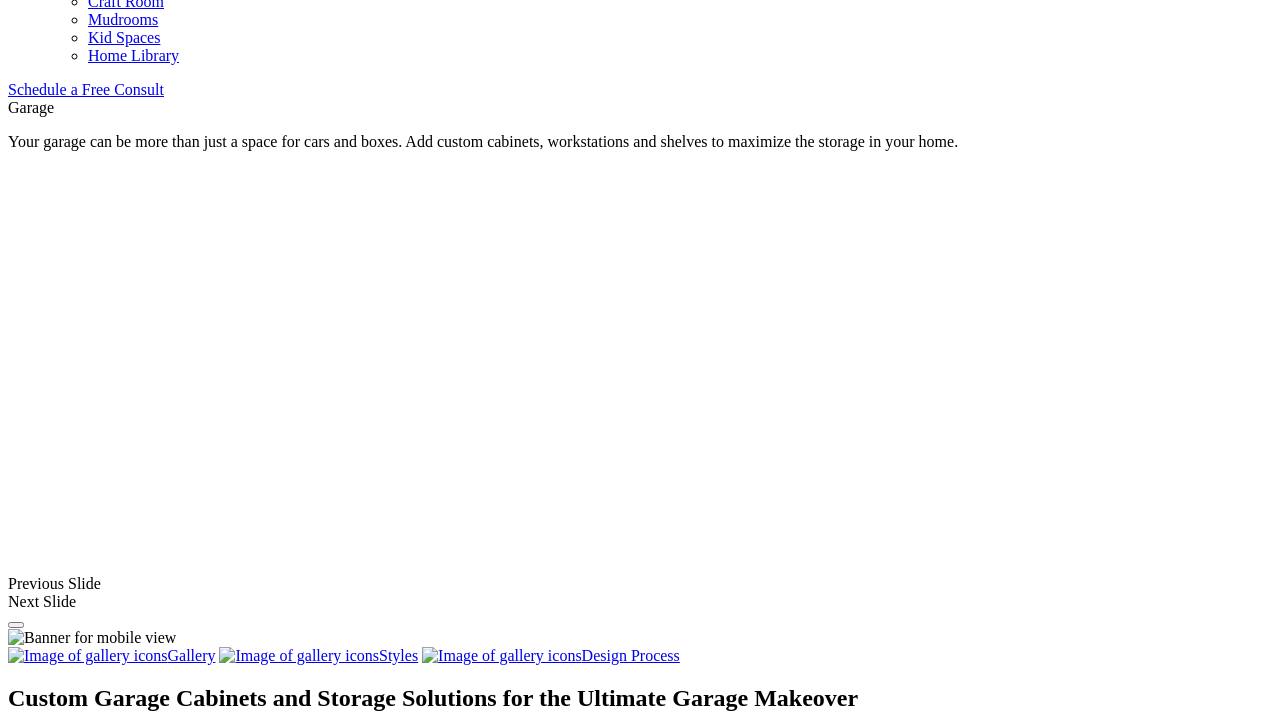 scroll, scrollTop: 1261, scrollLeft: 0, axis: vertical 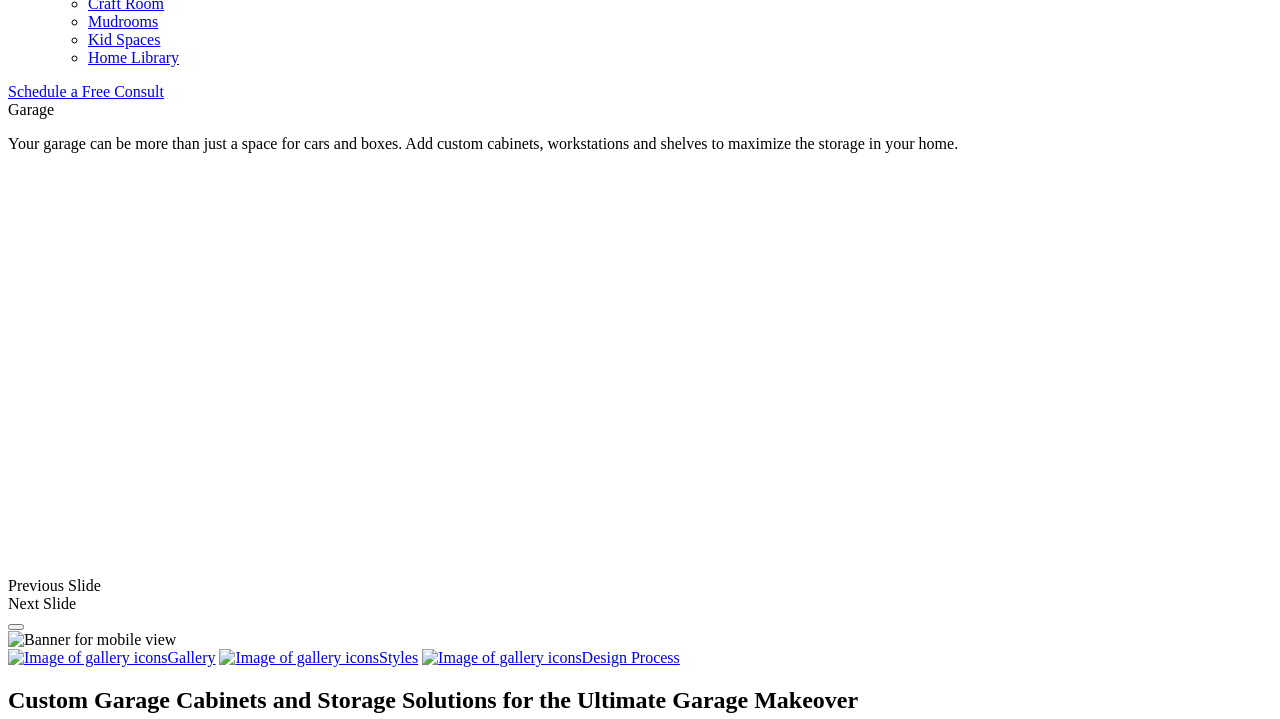 click on "Storage Cabinets" at bounding box center (102, 1406) 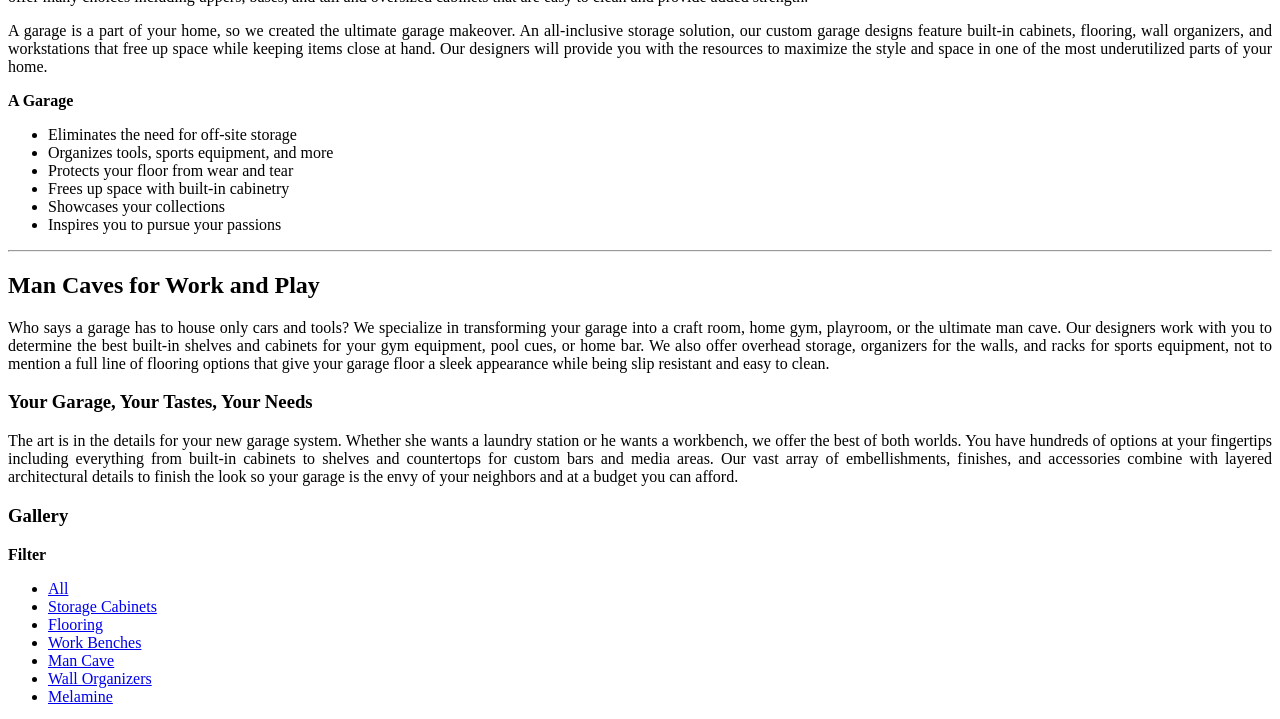 scroll, scrollTop: 2062, scrollLeft: 0, axis: vertical 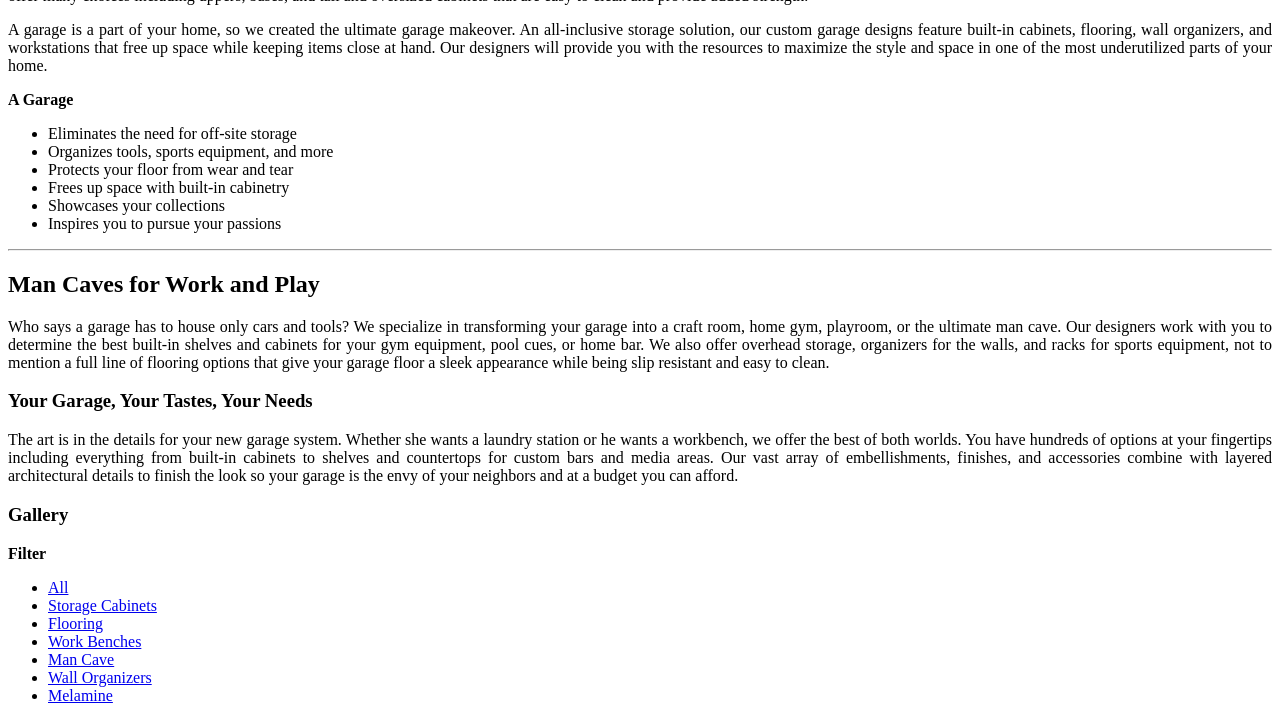 click on "Load More" at bounding box center (44, 1425) 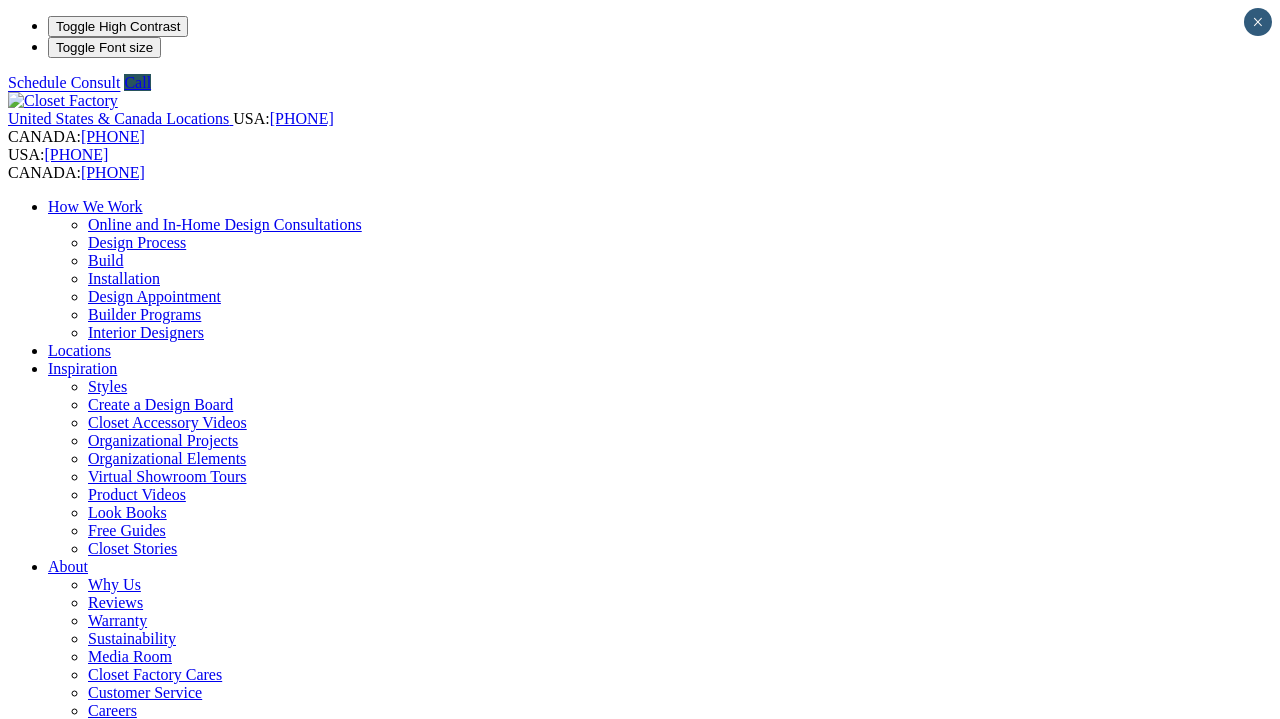 scroll, scrollTop: 0, scrollLeft: 0, axis: both 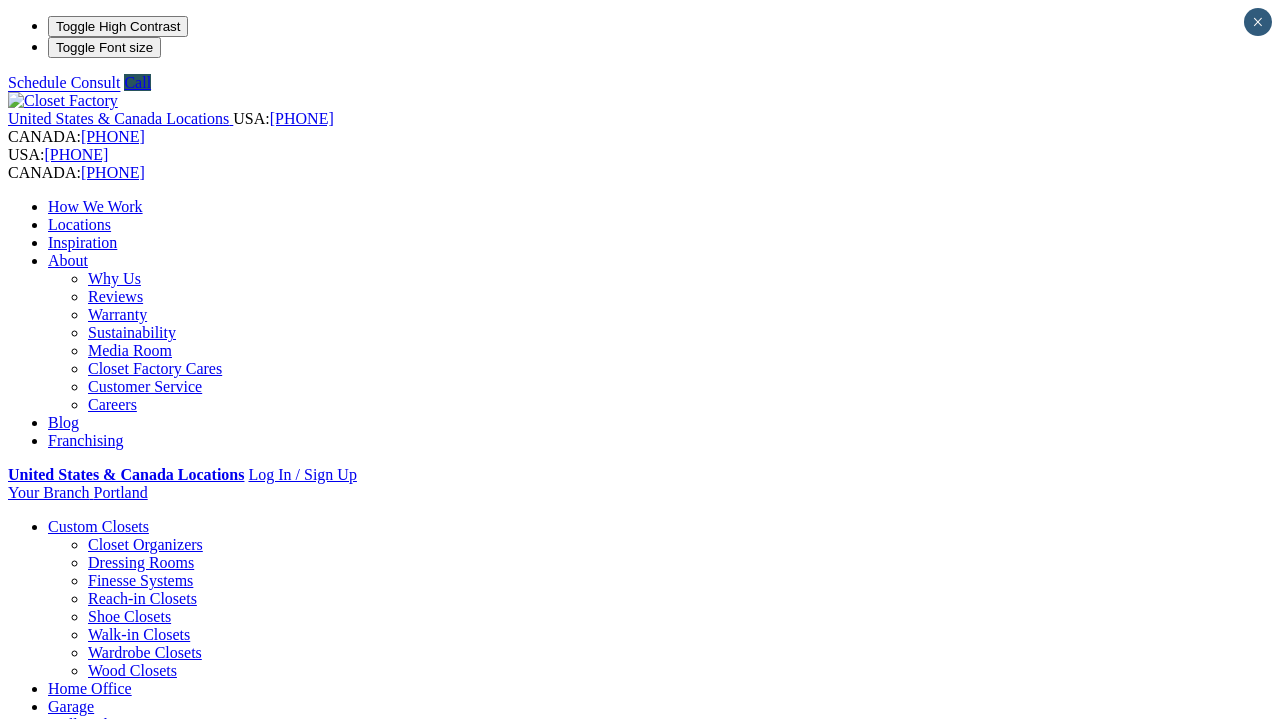 click on "Your Branch
Portland
ZIP code
*" at bounding box center (640, 493) 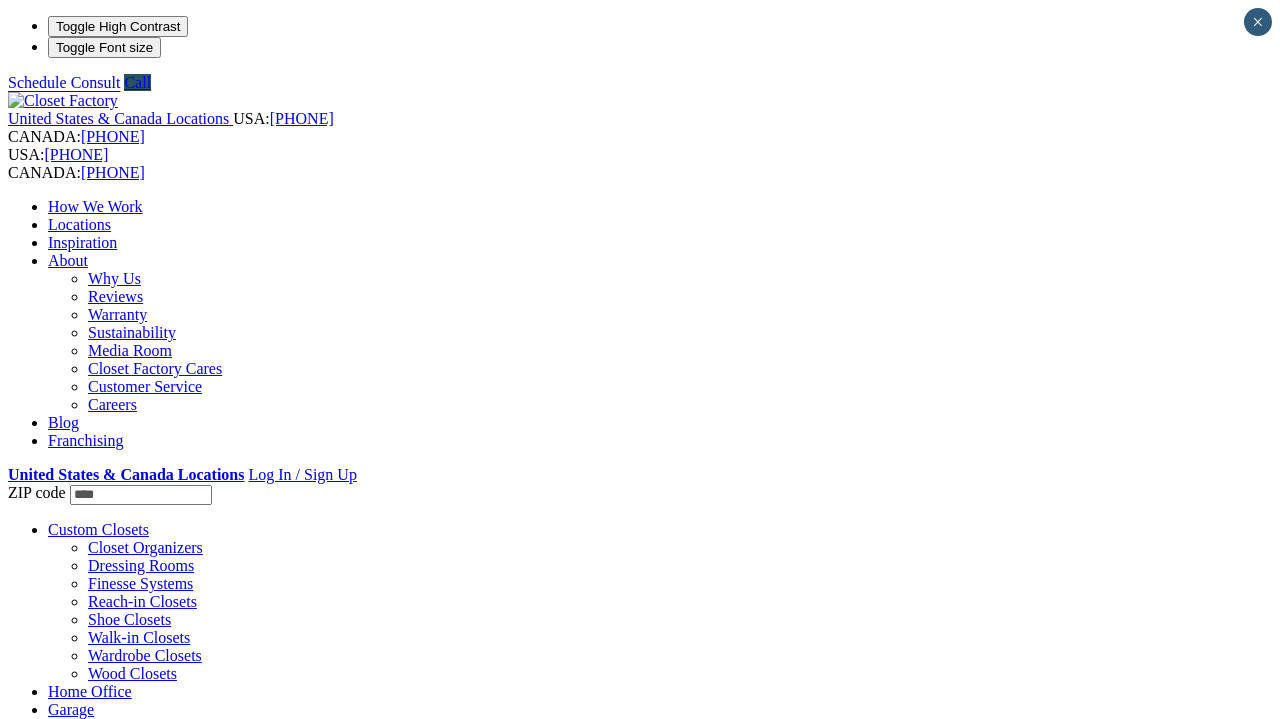 type on "*****" 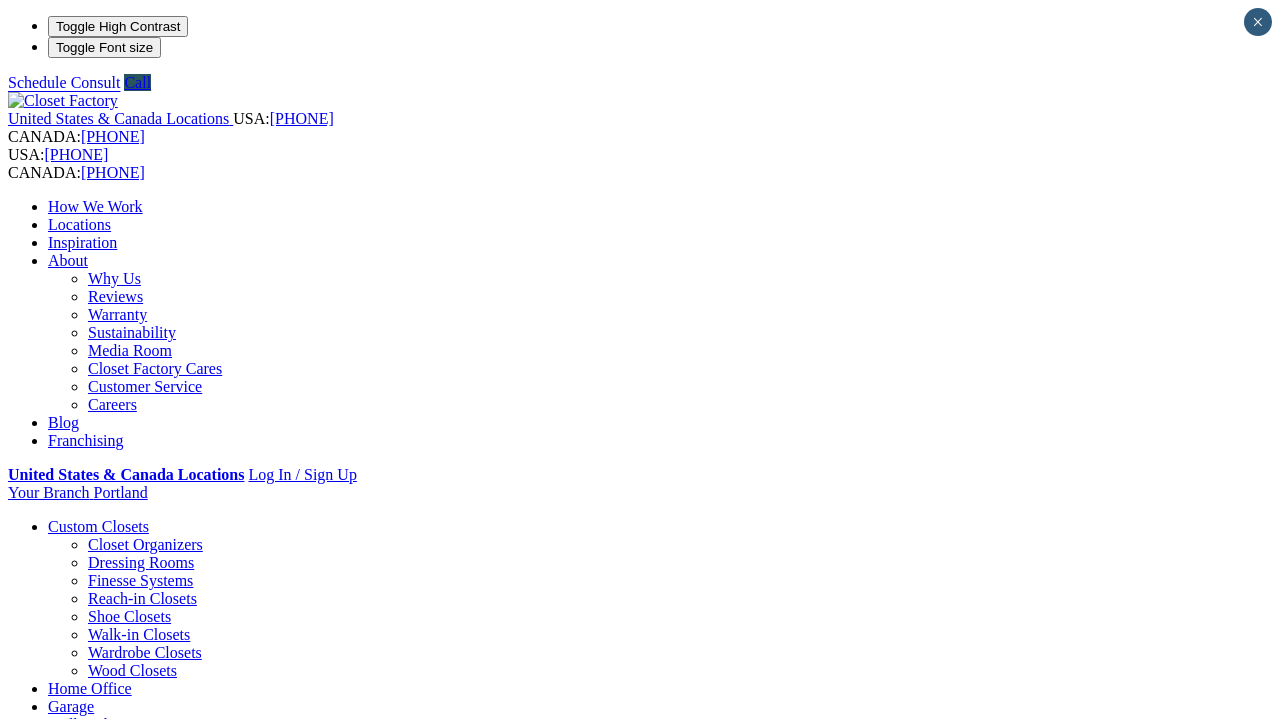 click on "Mudrooms" at bounding box center [123, 958] 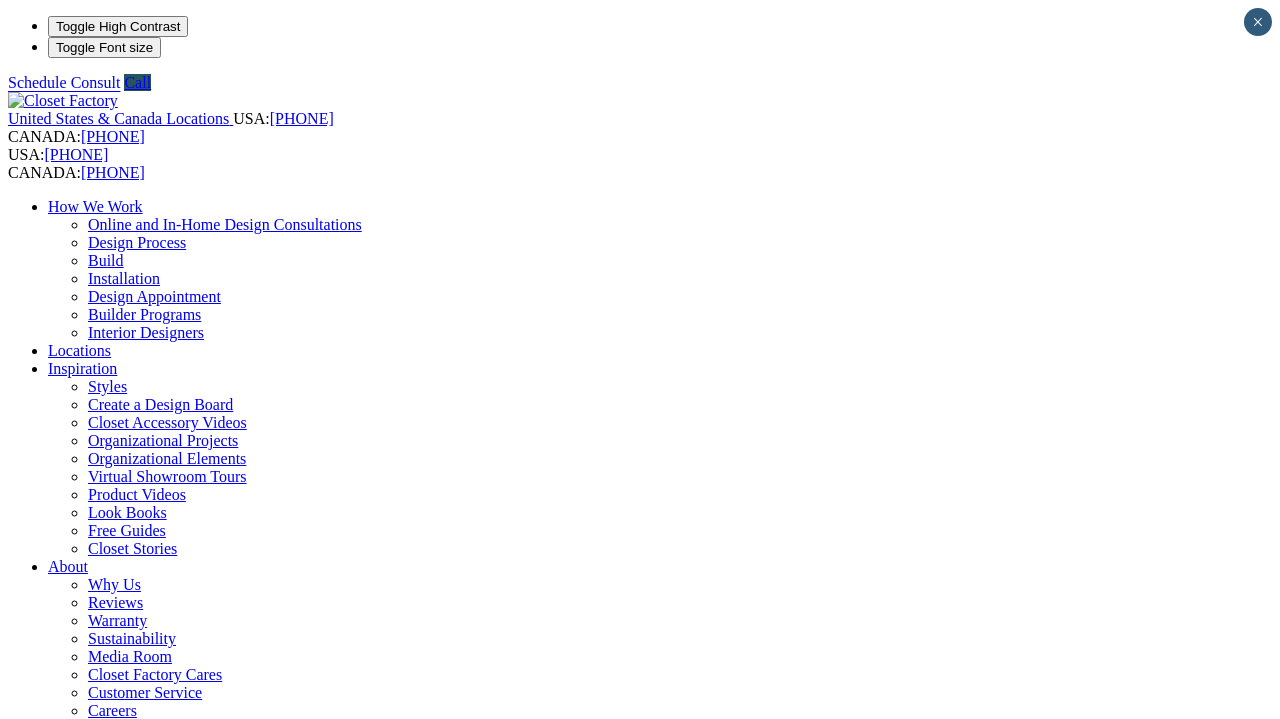 scroll, scrollTop: 0, scrollLeft: 0, axis: both 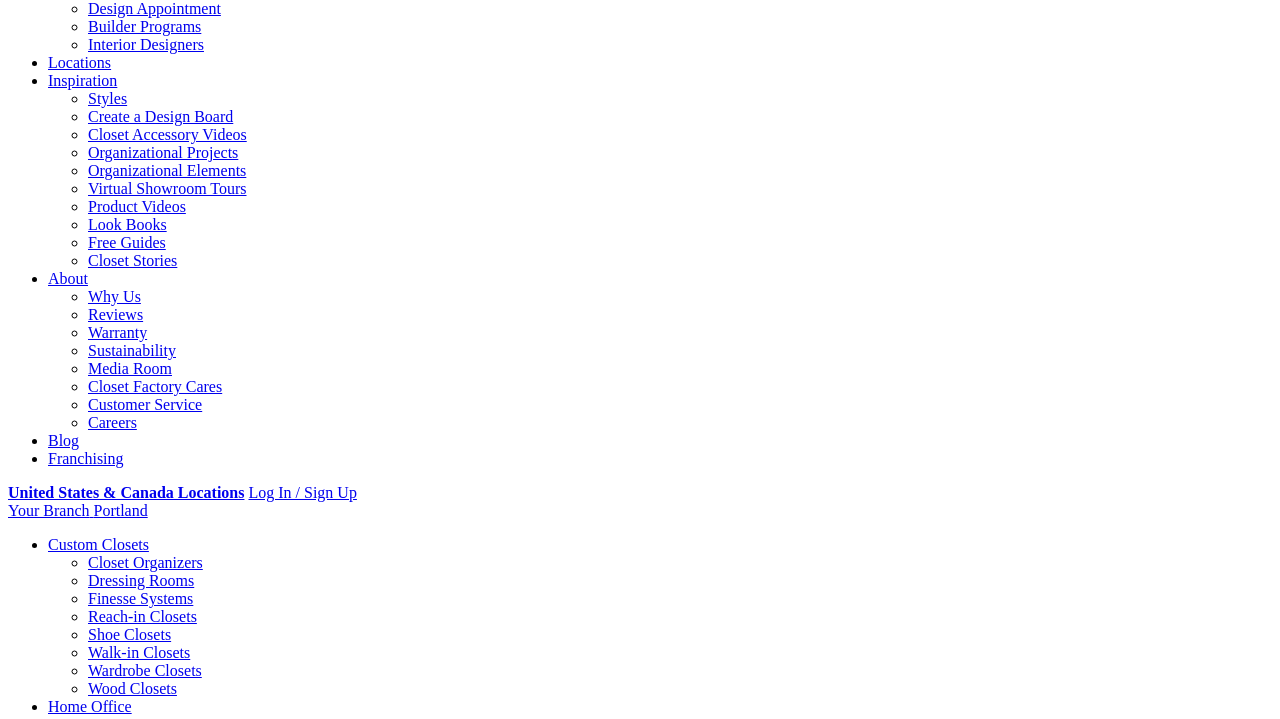 click on "Design Process" at bounding box center (551, 1738) 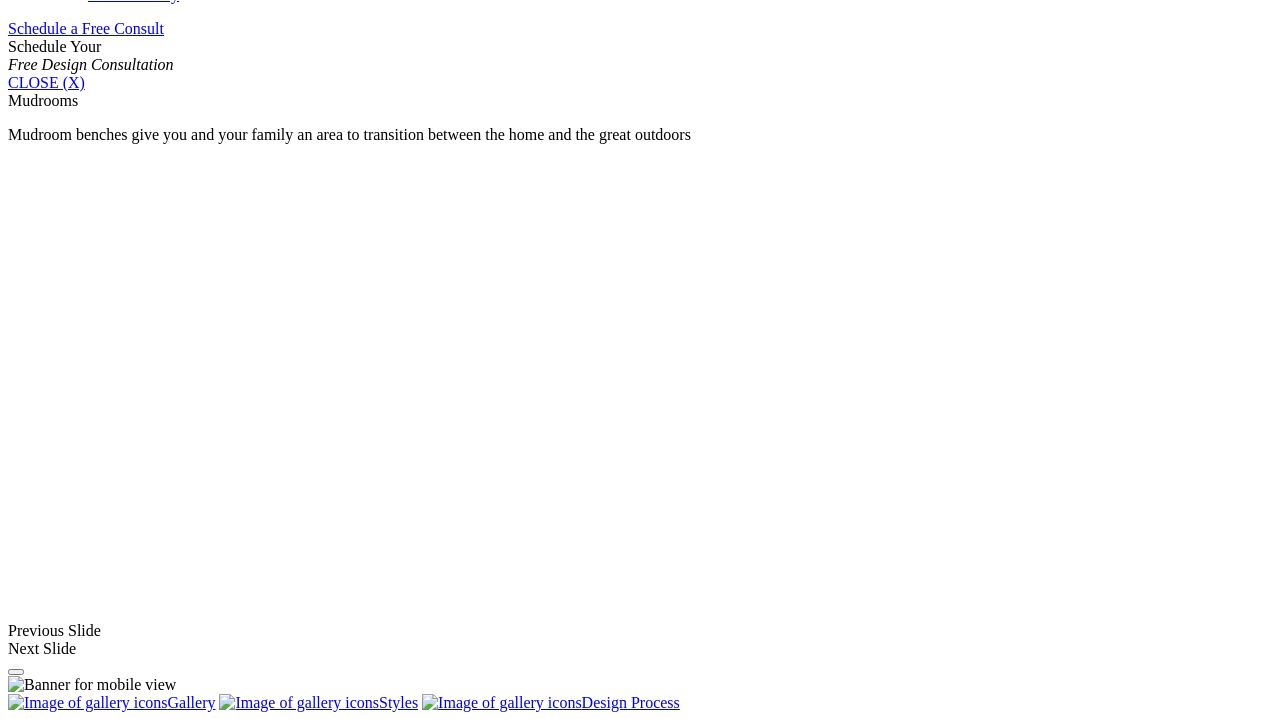scroll, scrollTop: 1336, scrollLeft: 0, axis: vertical 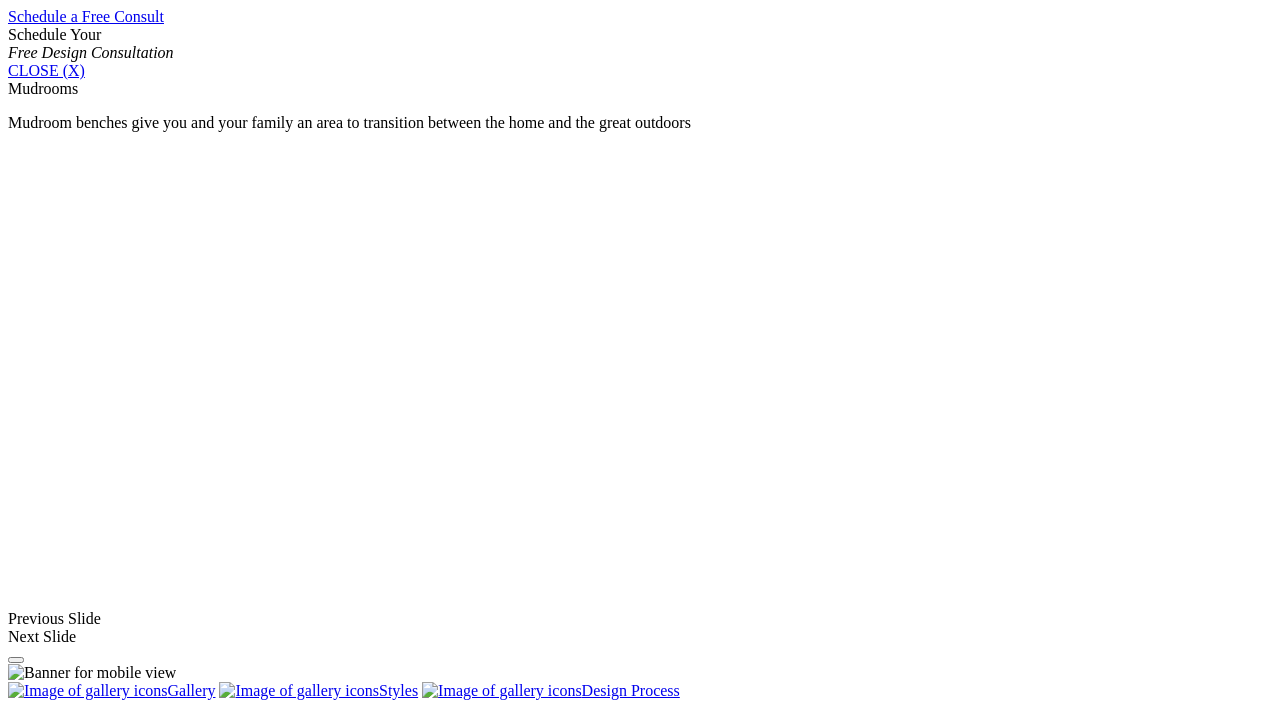click on "Mudrooms" at bounding box center [83, 1502] 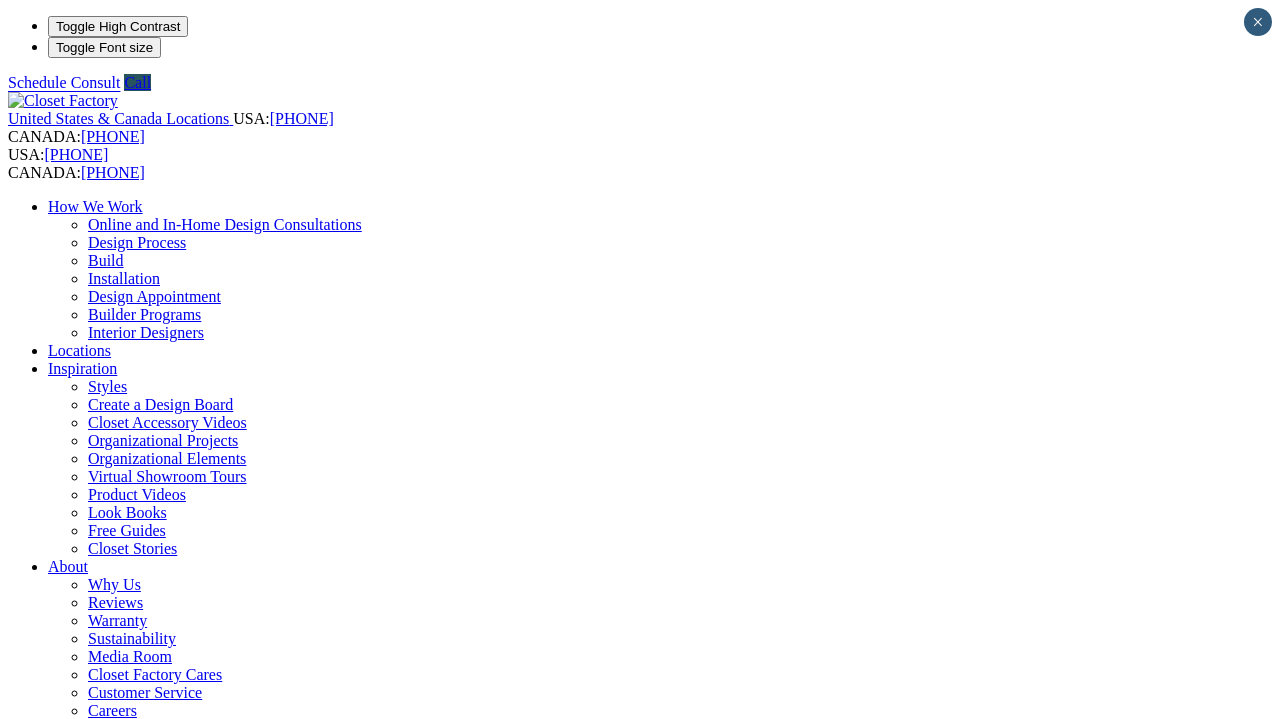 scroll, scrollTop: 0, scrollLeft: 0, axis: both 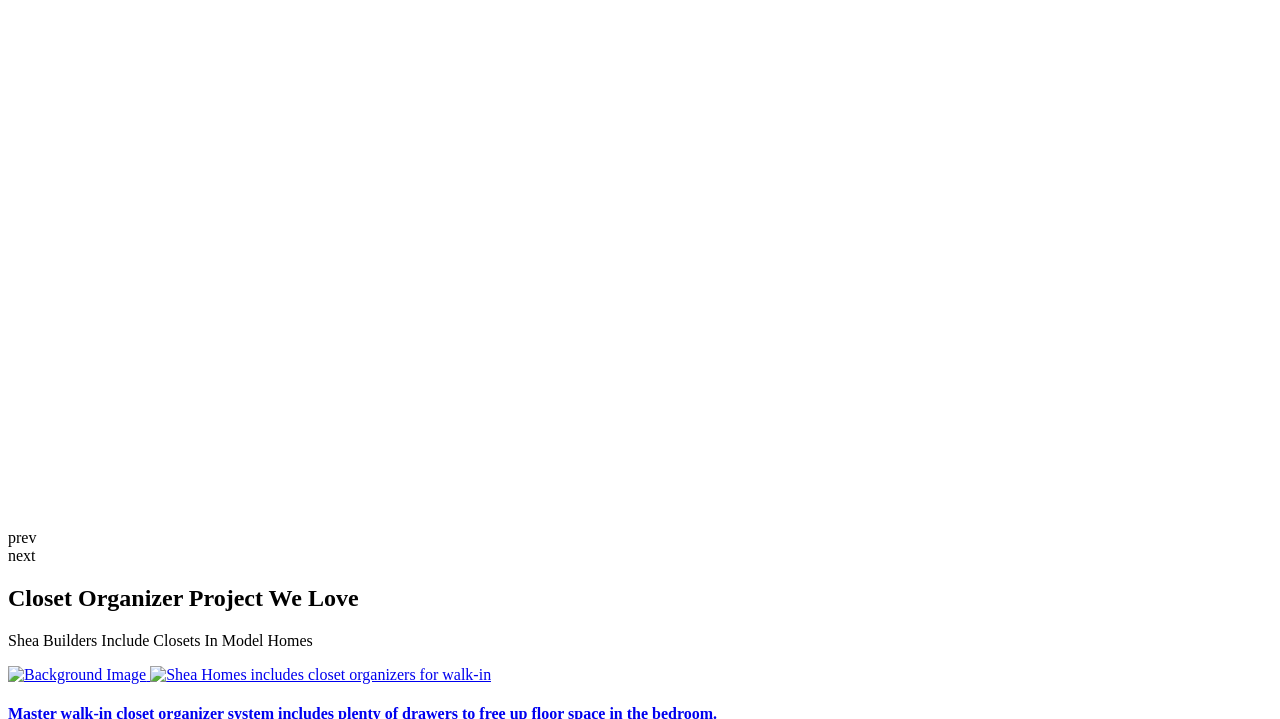 click at bounding box center (68, 3266) 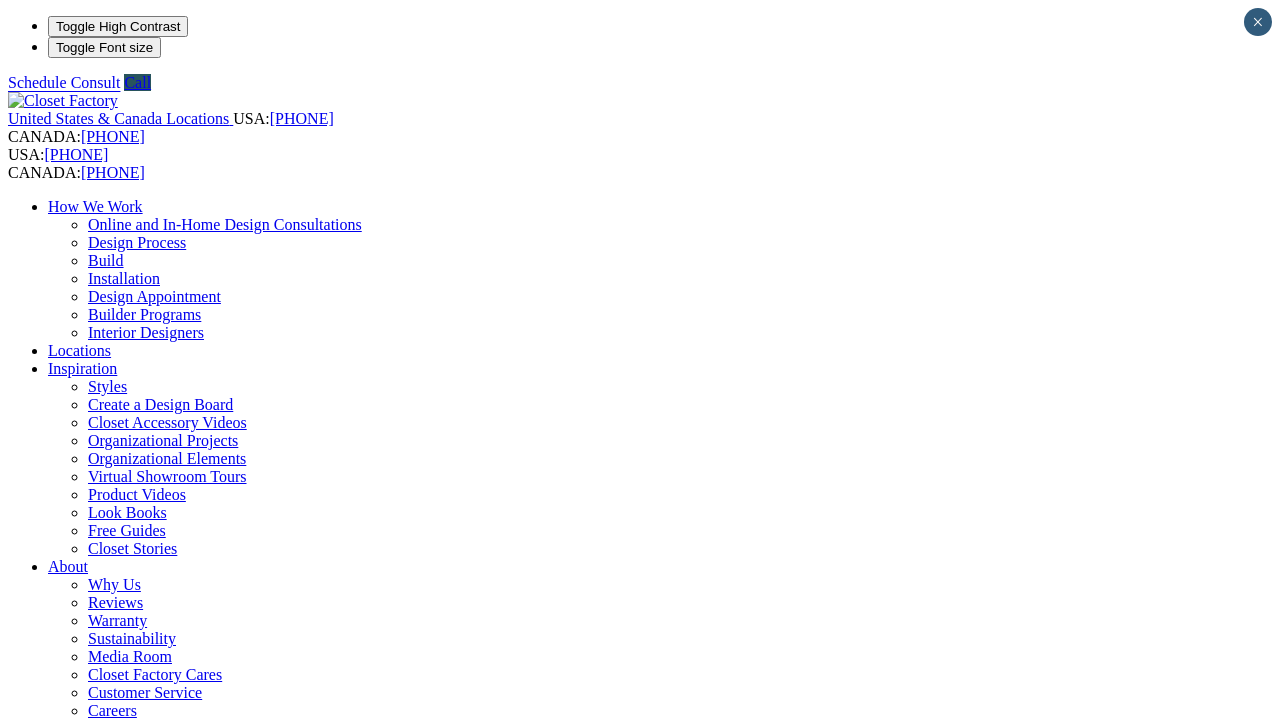 scroll, scrollTop: 0, scrollLeft: 0, axis: both 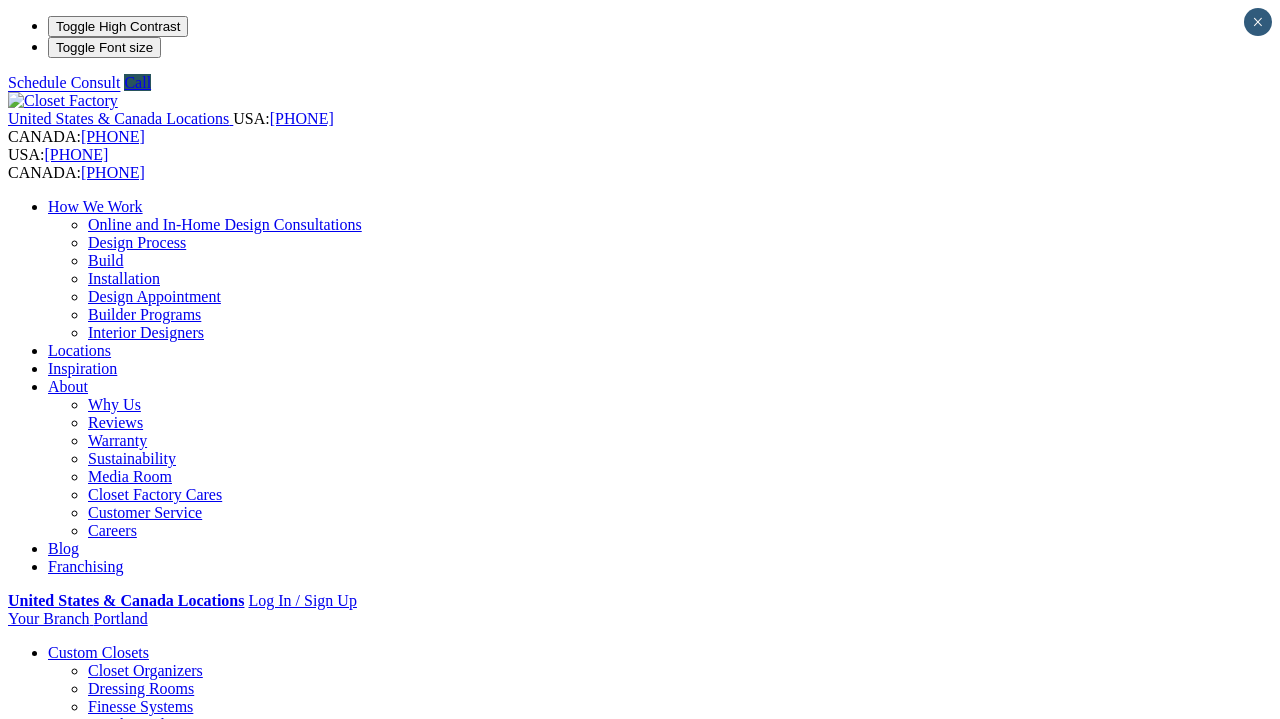 click on "Reach-in Closets" at bounding box center (142, 724) 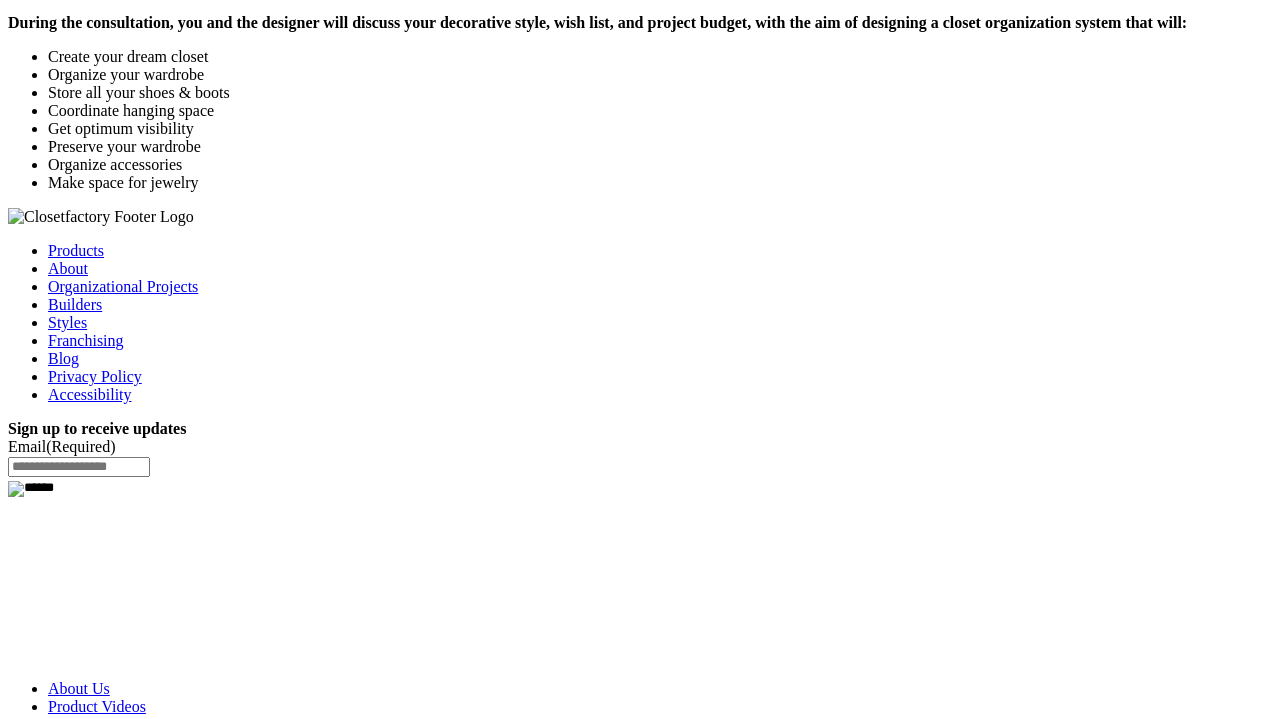 scroll, scrollTop: 2446, scrollLeft: 0, axis: vertical 